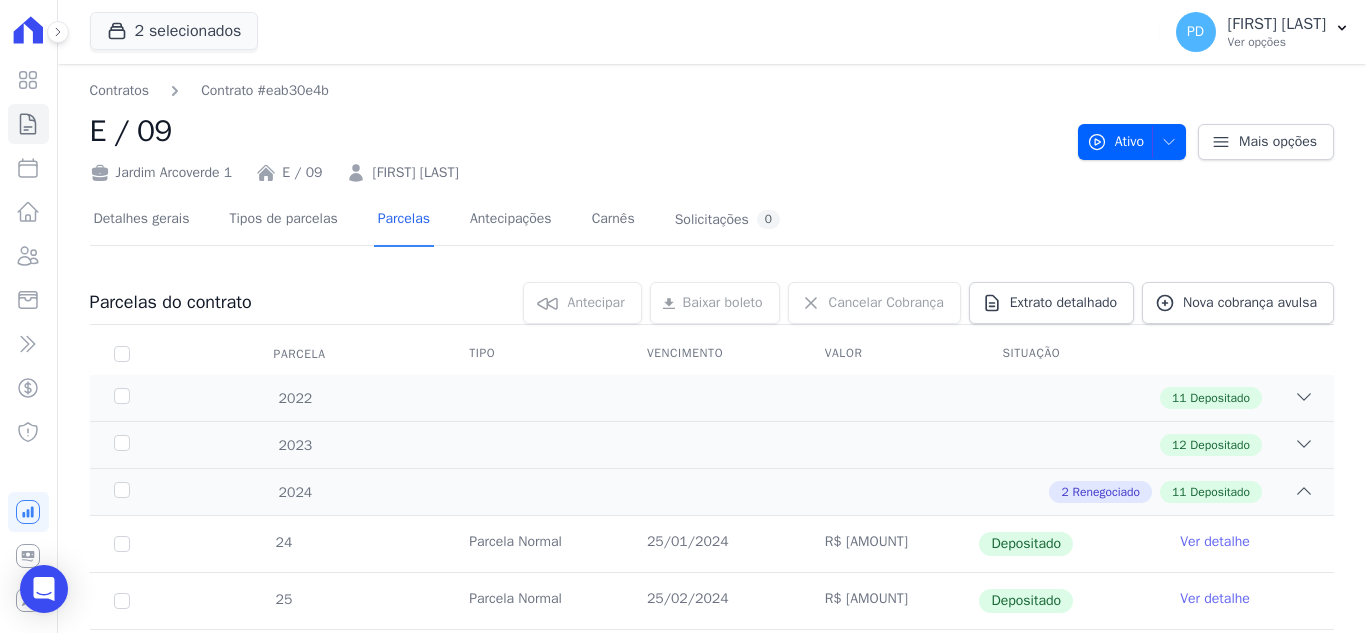 scroll, scrollTop: 0, scrollLeft: 0, axis: both 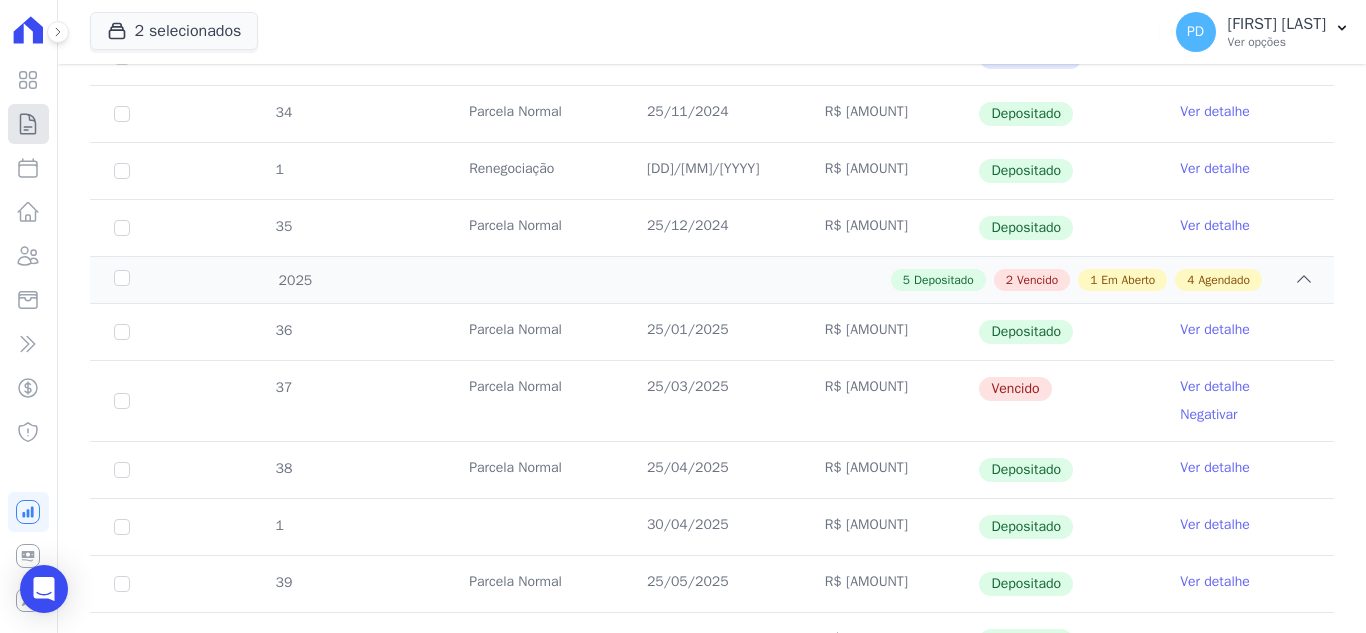 click 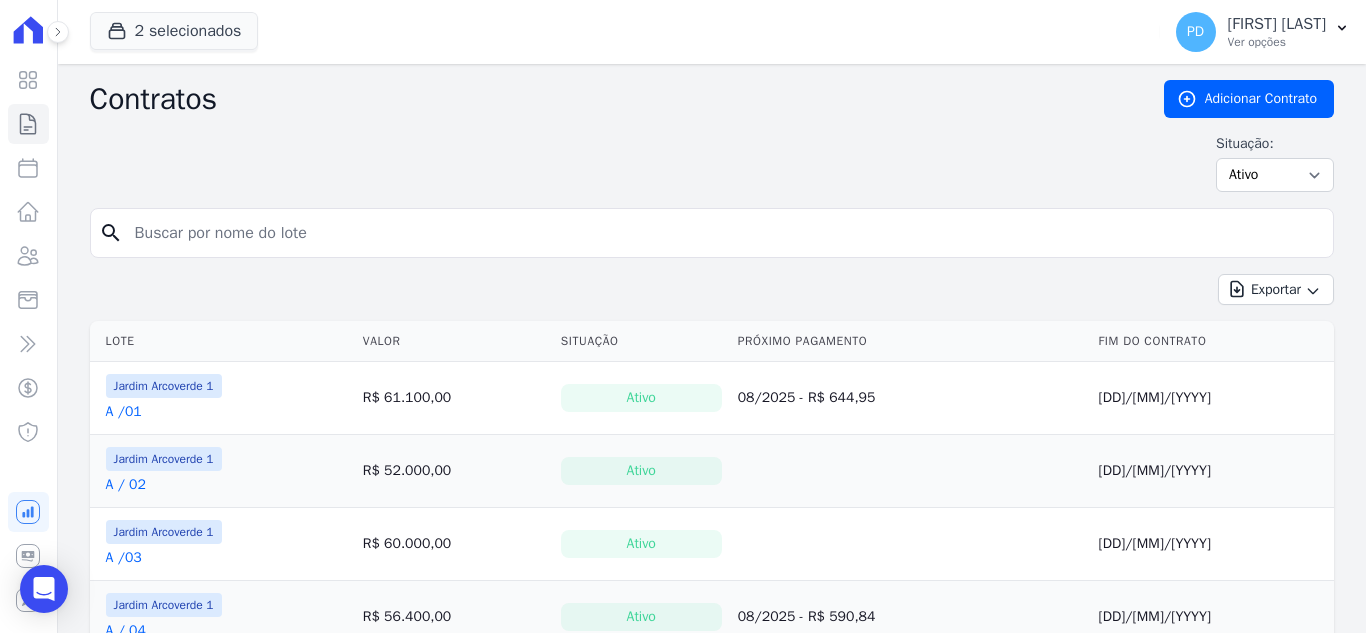 click at bounding box center (724, 233) 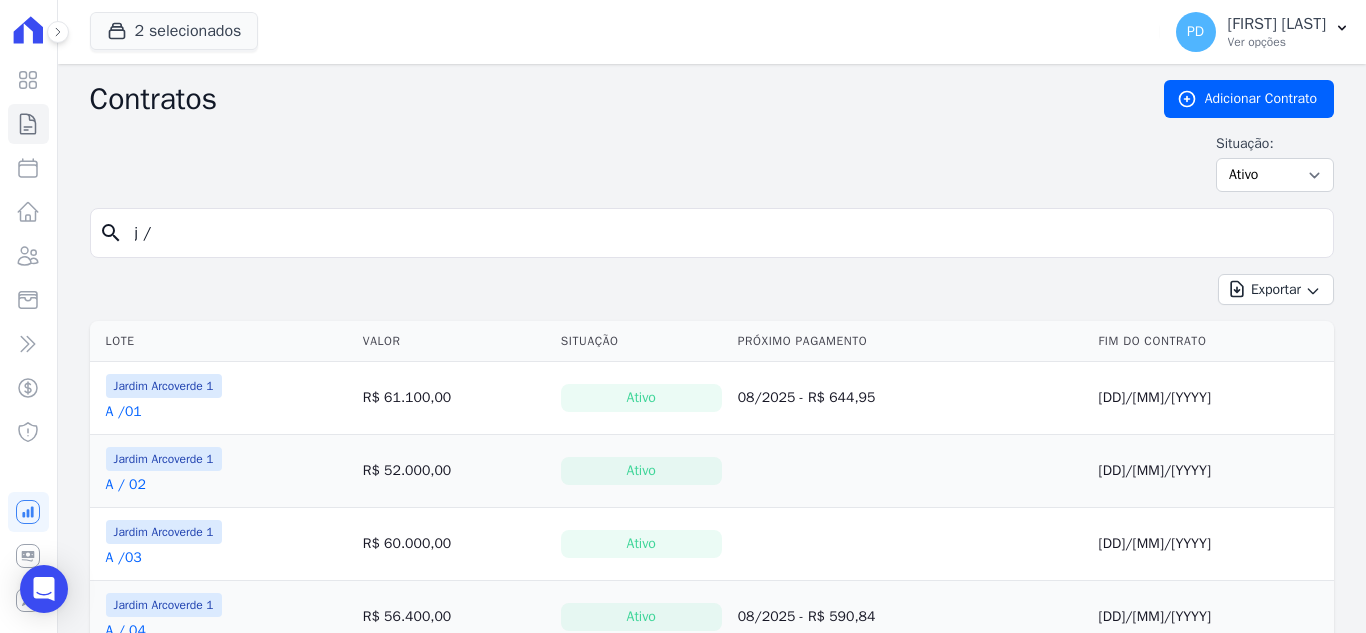 type on "j /" 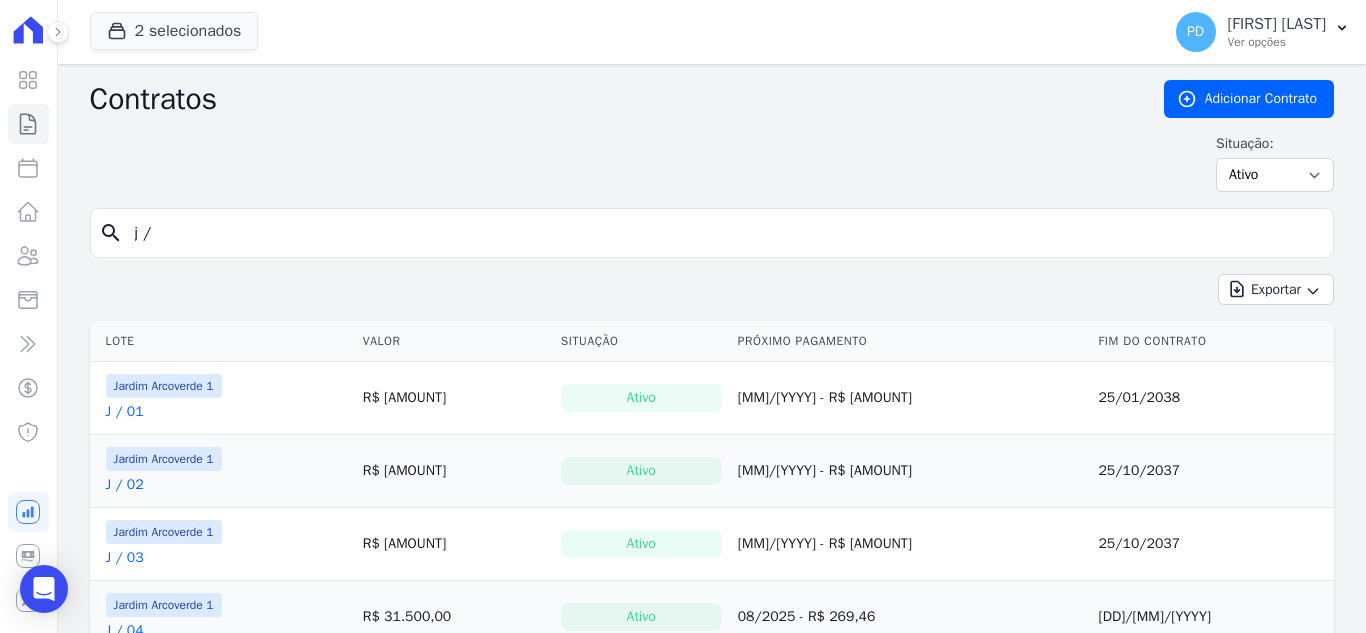 click on "j /" at bounding box center [724, 233] 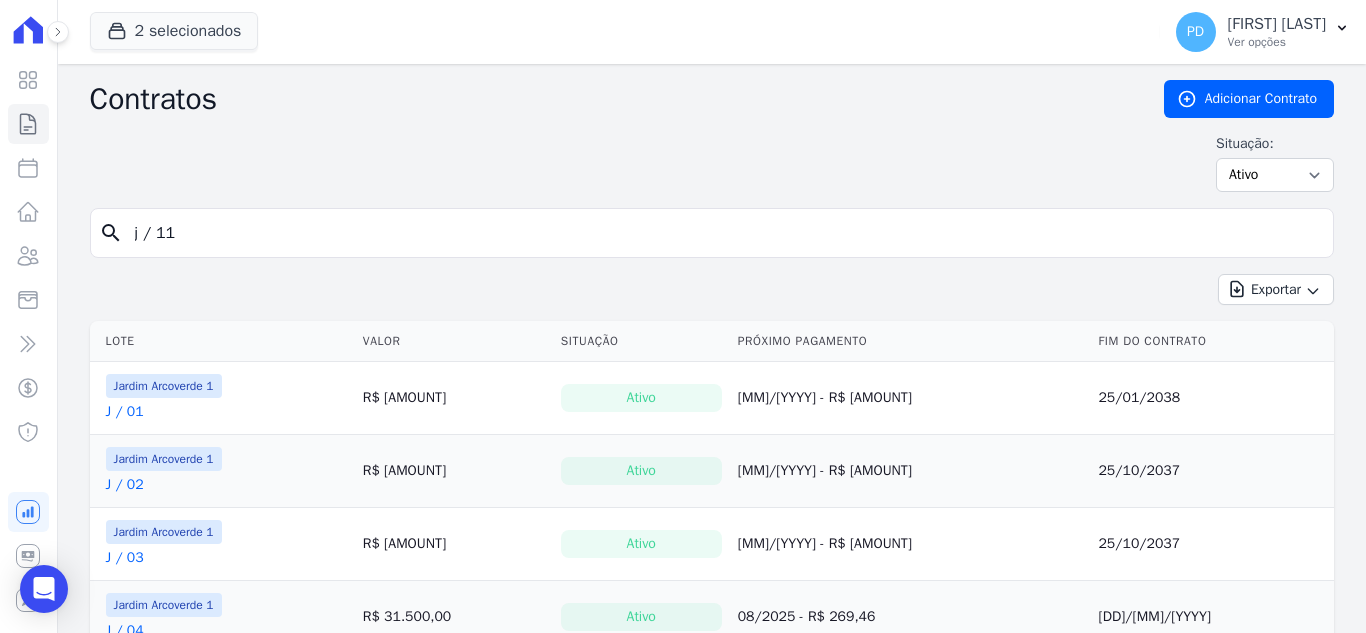 type on "j / 11" 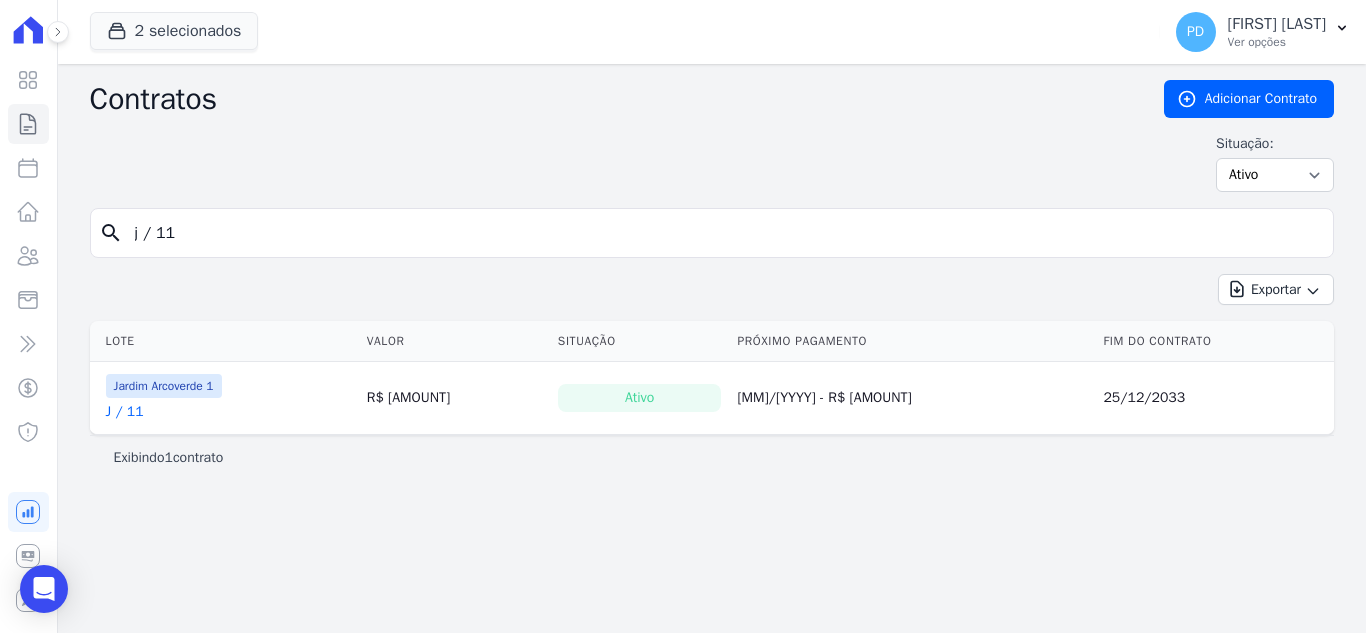 click on "J / 11" at bounding box center [125, 412] 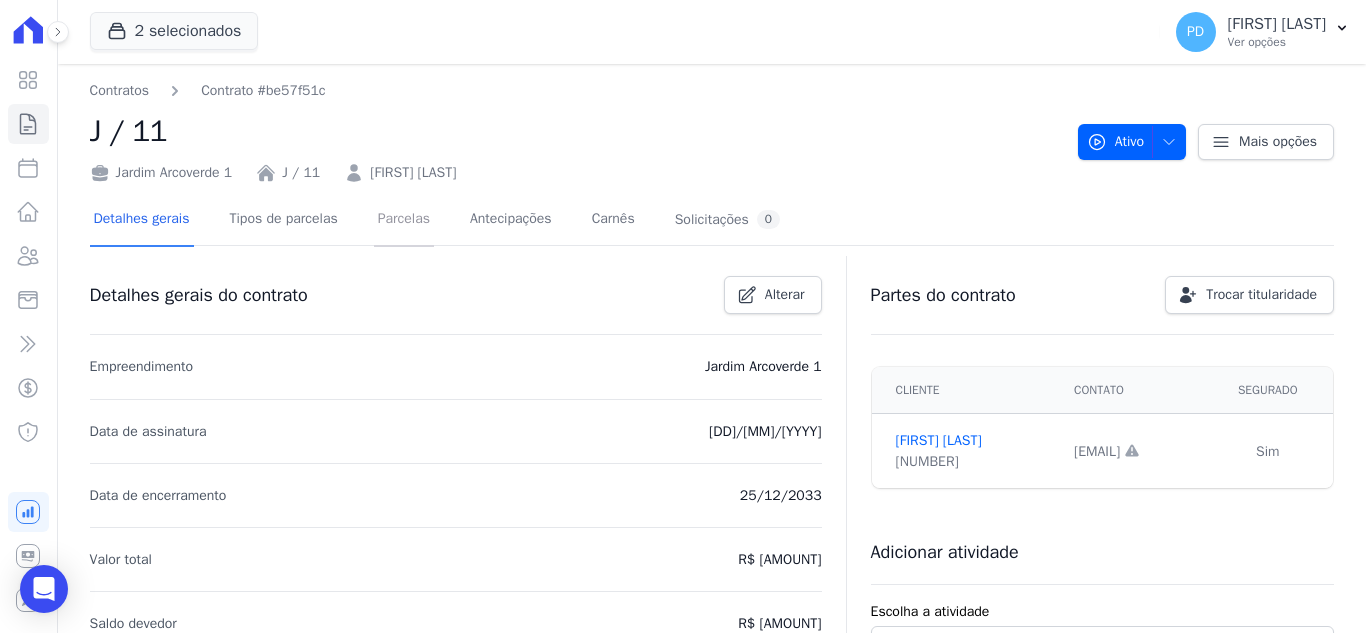 click on "Parcelas" at bounding box center (404, 220) 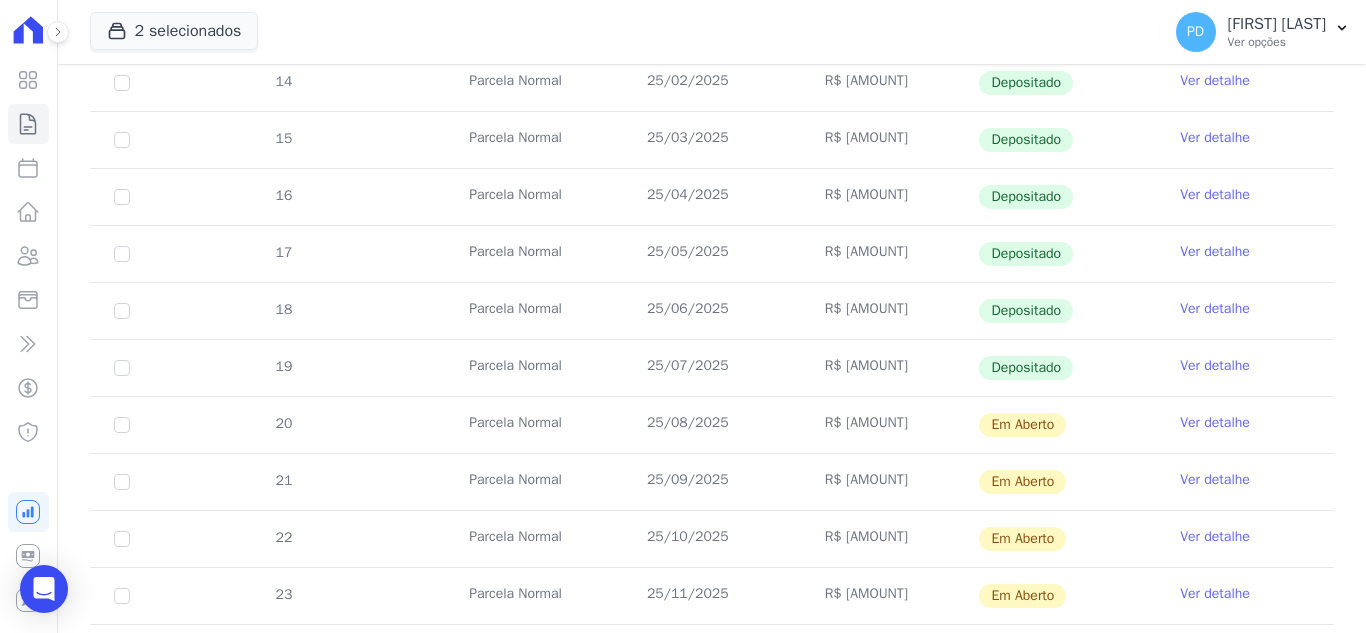 scroll, scrollTop: 673, scrollLeft: 0, axis: vertical 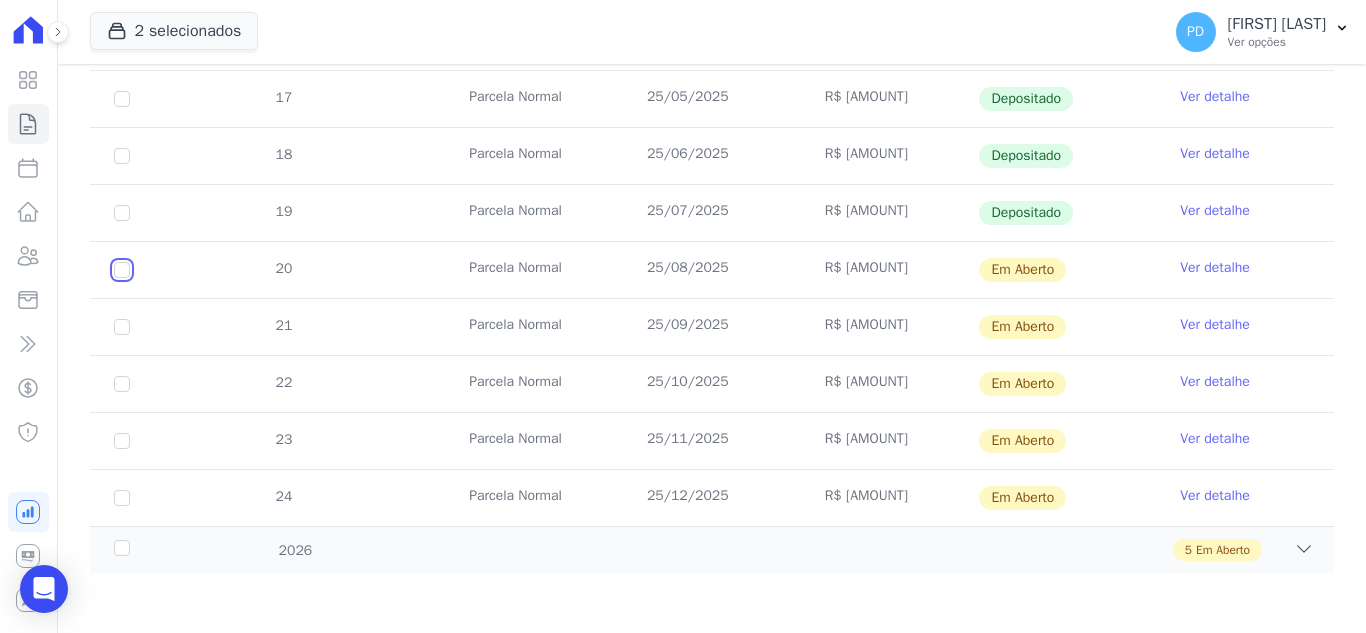 click at bounding box center [122, 270] 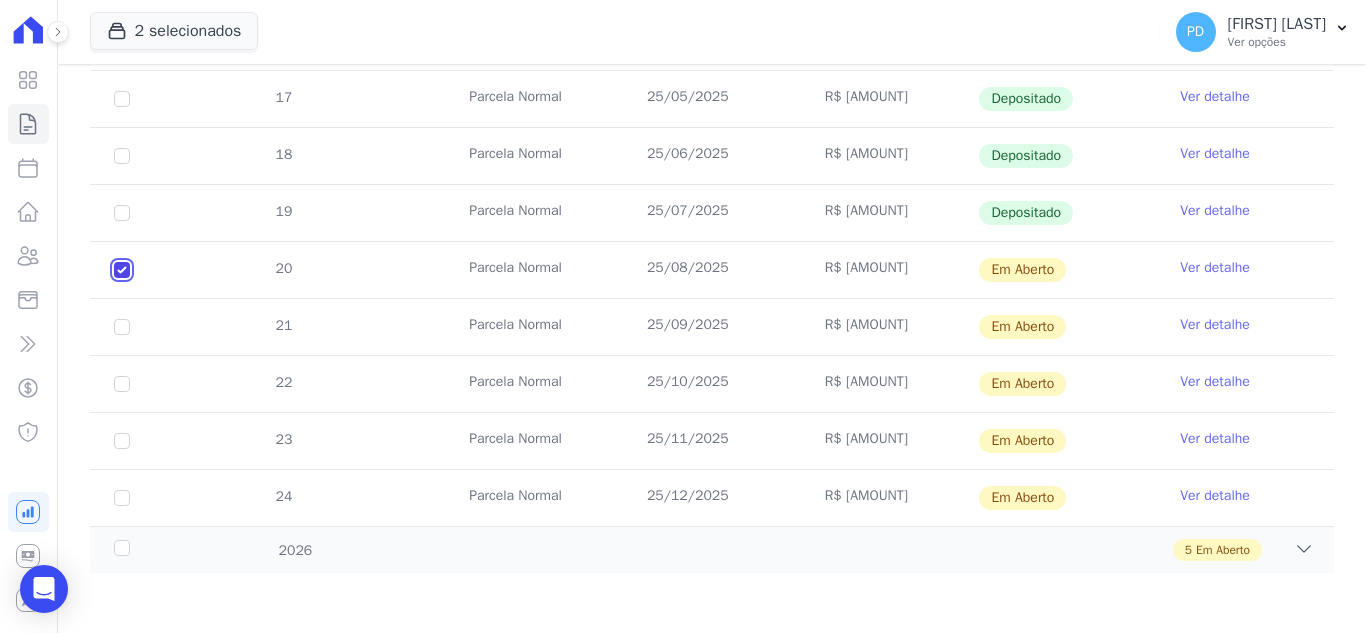 checkbox on "true" 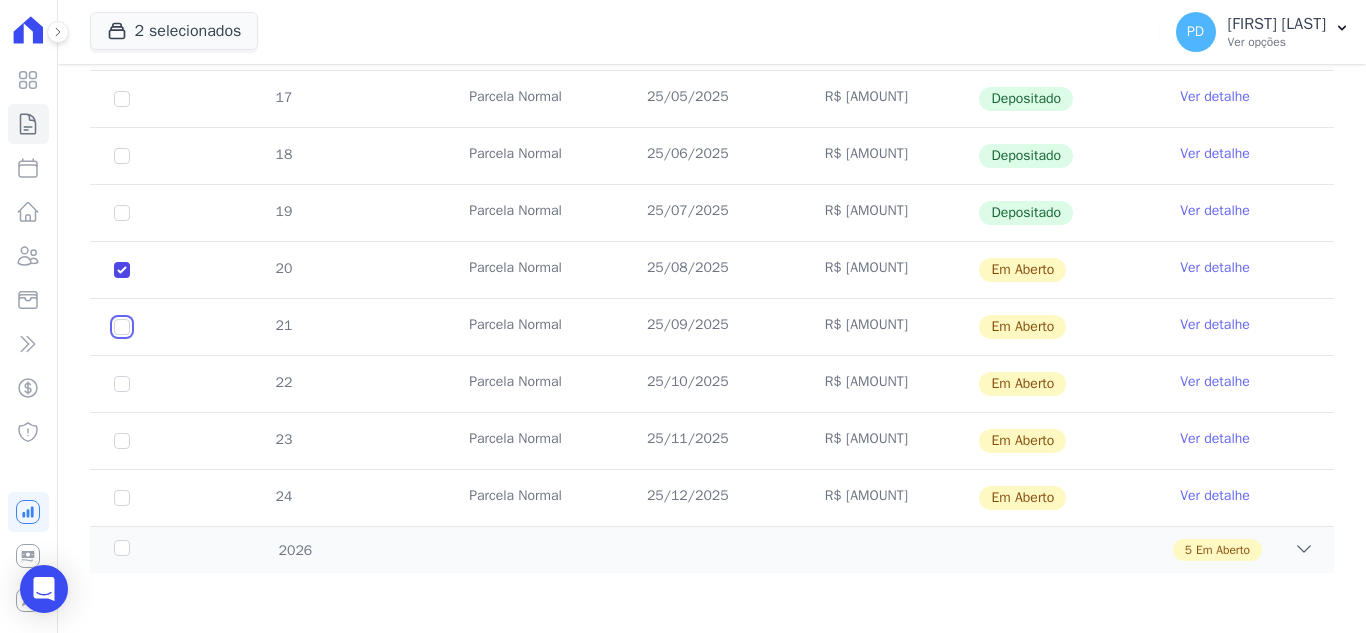 click at bounding box center (122, 270) 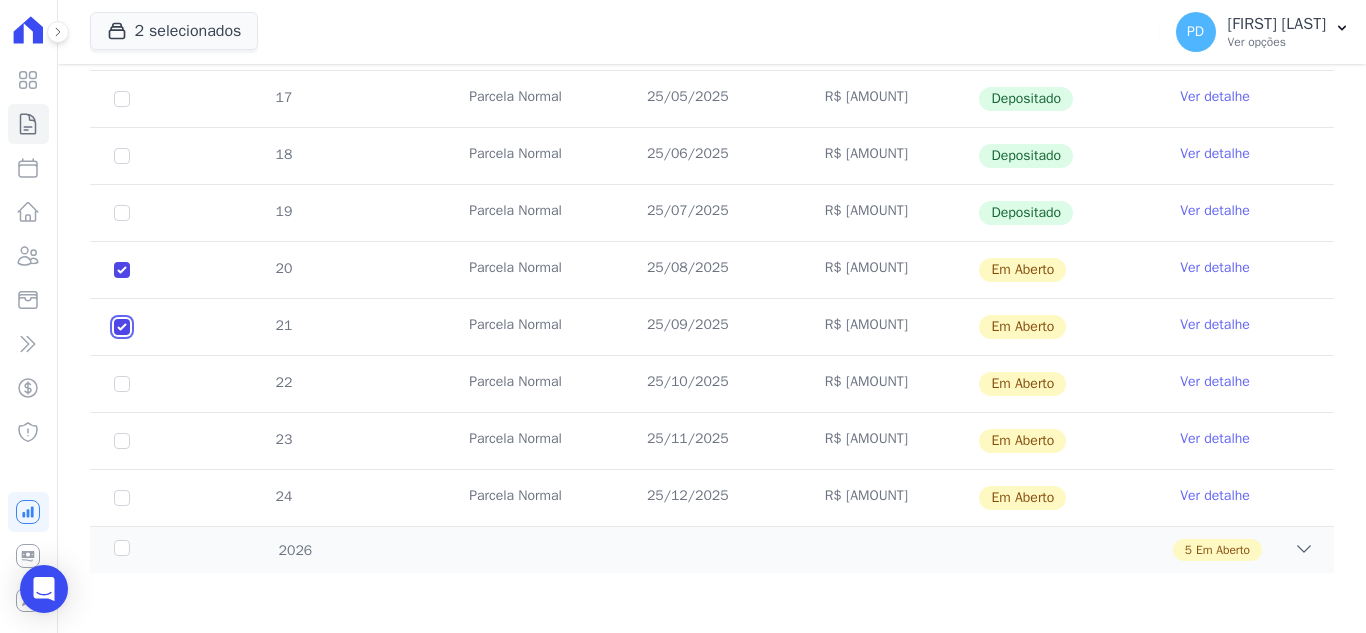checkbox on "true" 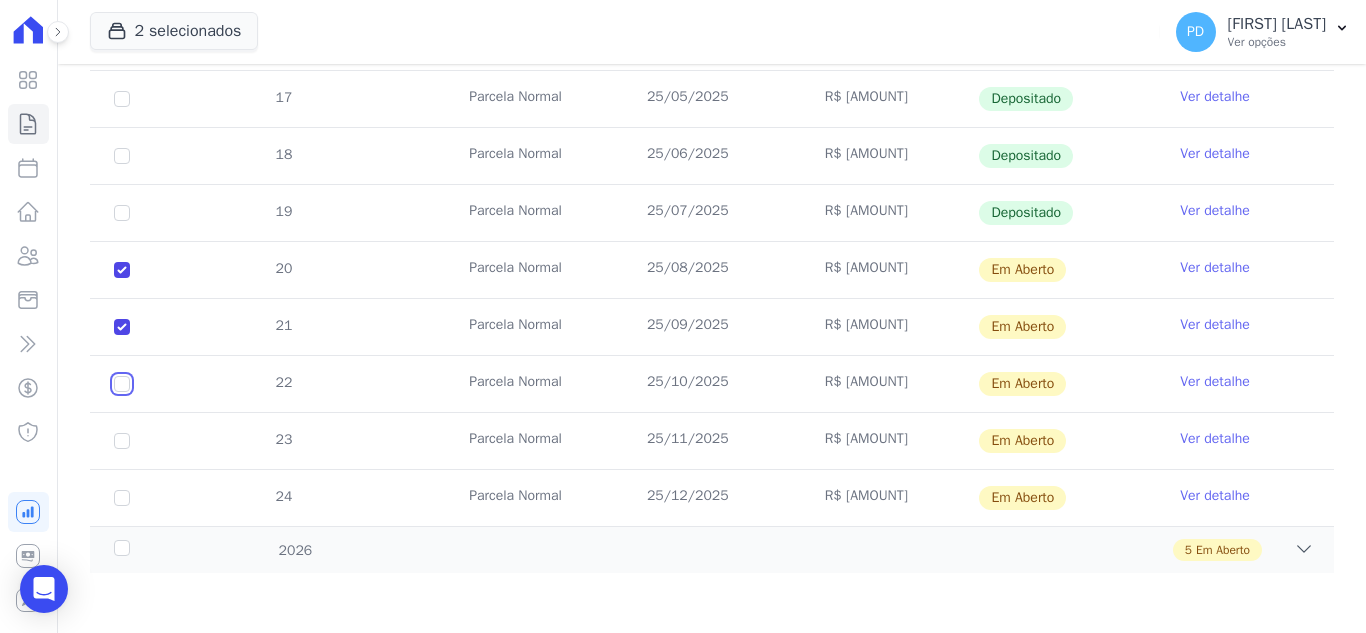 drag, startPoint x: 121, startPoint y: 387, endPoint x: 114, endPoint y: 416, distance: 29.832869 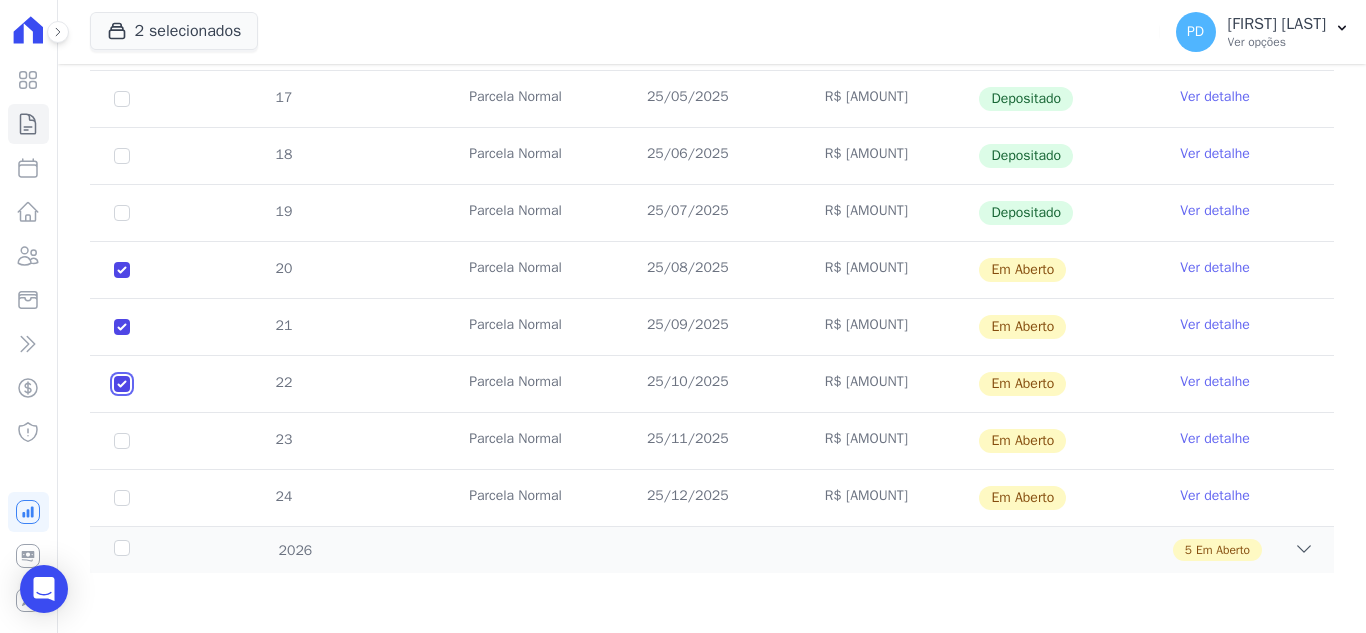 checkbox on "true" 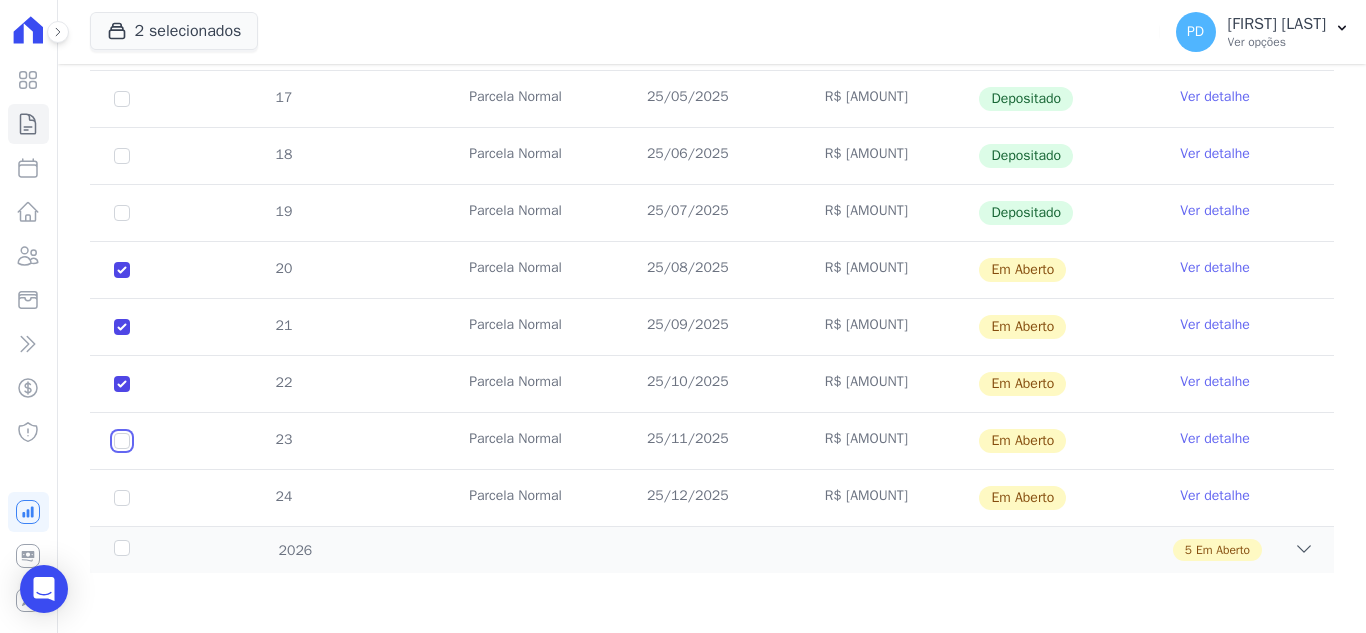 drag, startPoint x: 122, startPoint y: 440, endPoint x: 122, endPoint y: 451, distance: 11 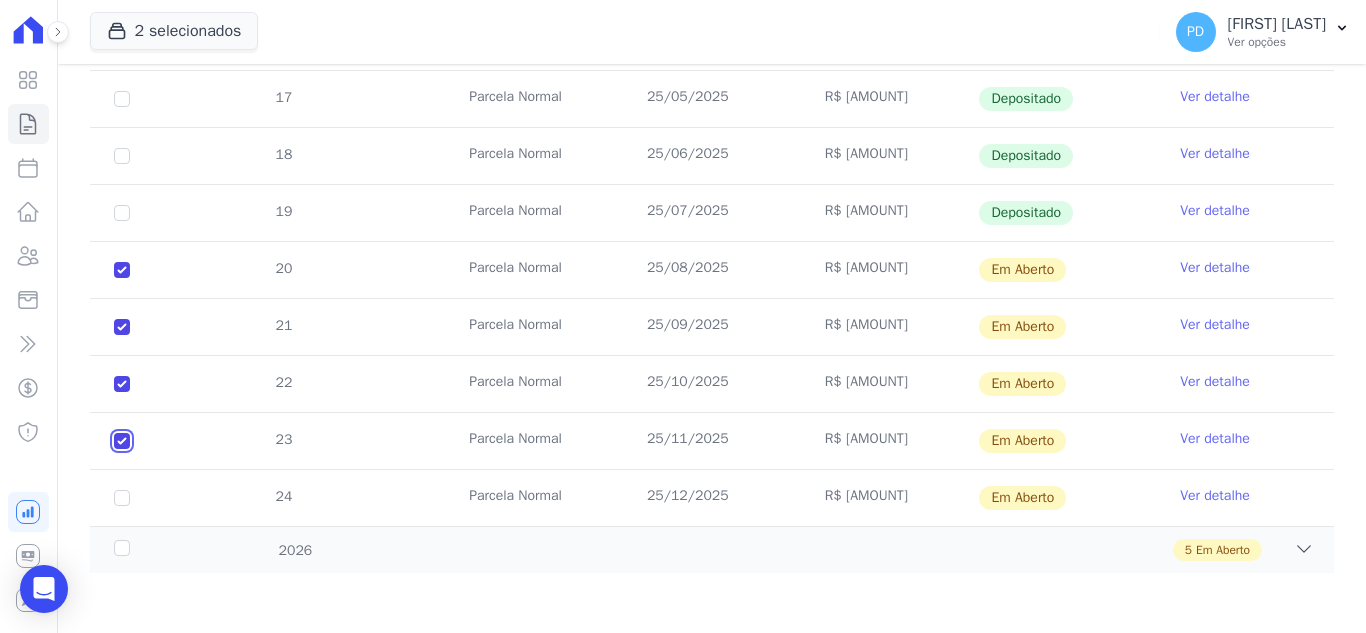 checkbox on "true" 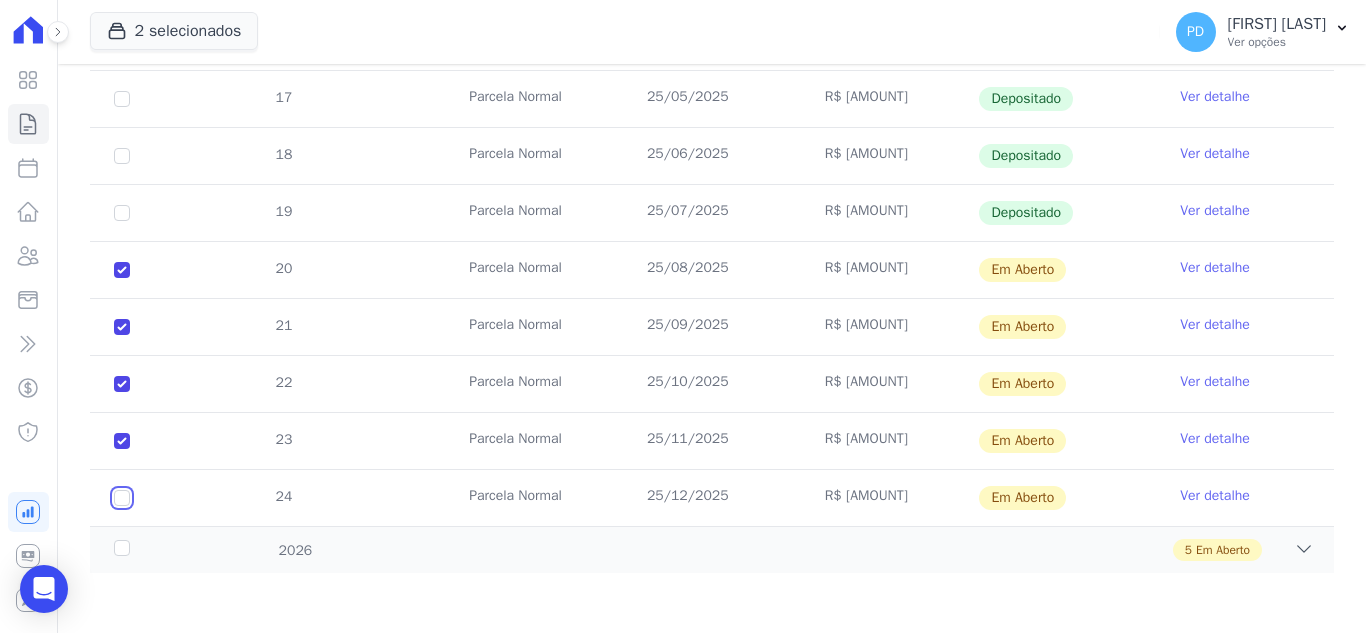 click at bounding box center [122, 270] 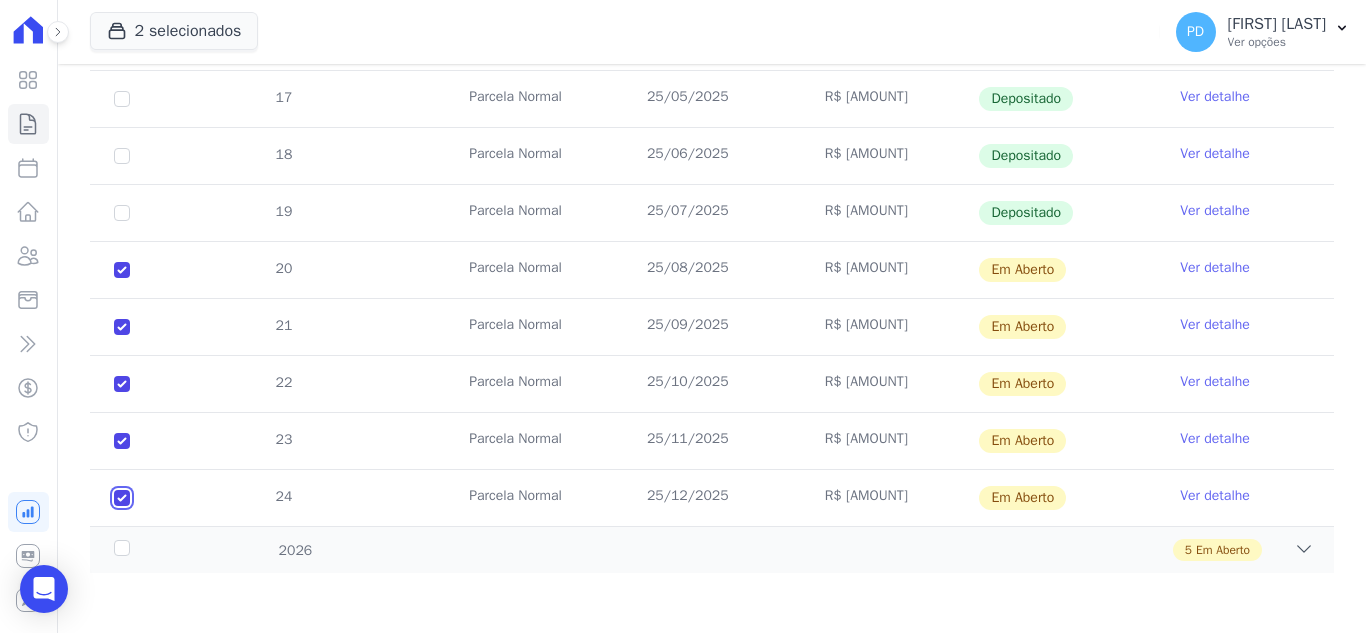 checkbox on "true" 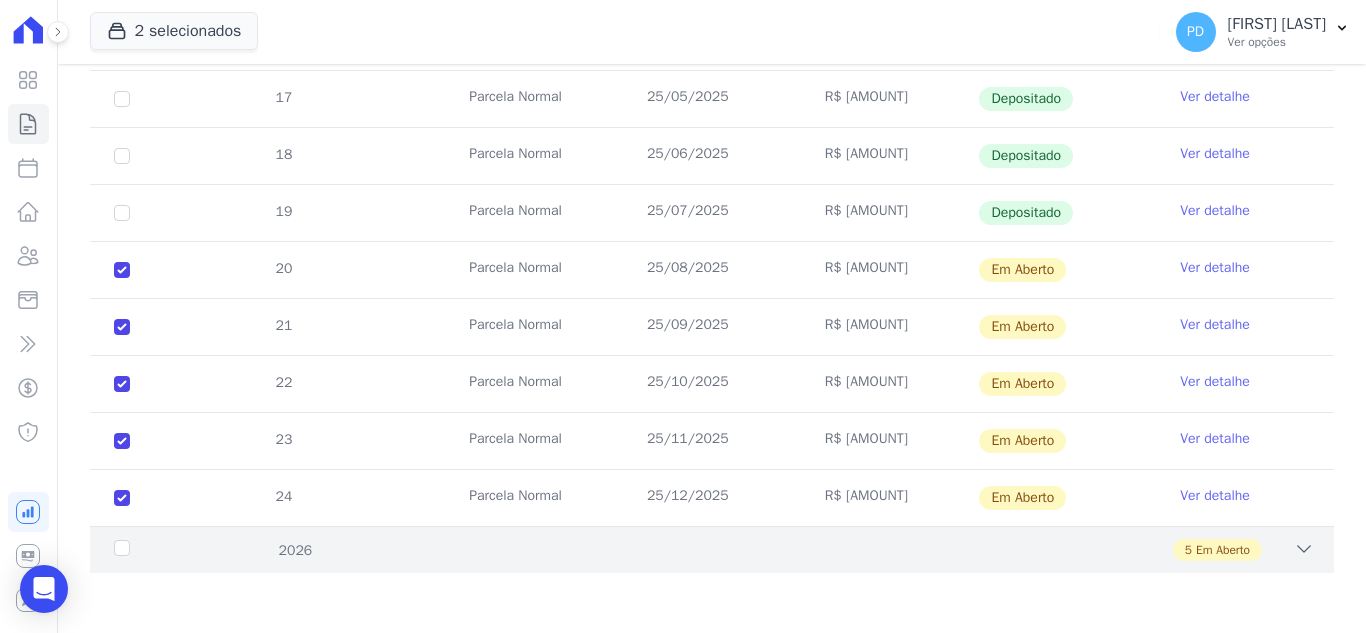 click on "2026" at bounding box center (165, 550) 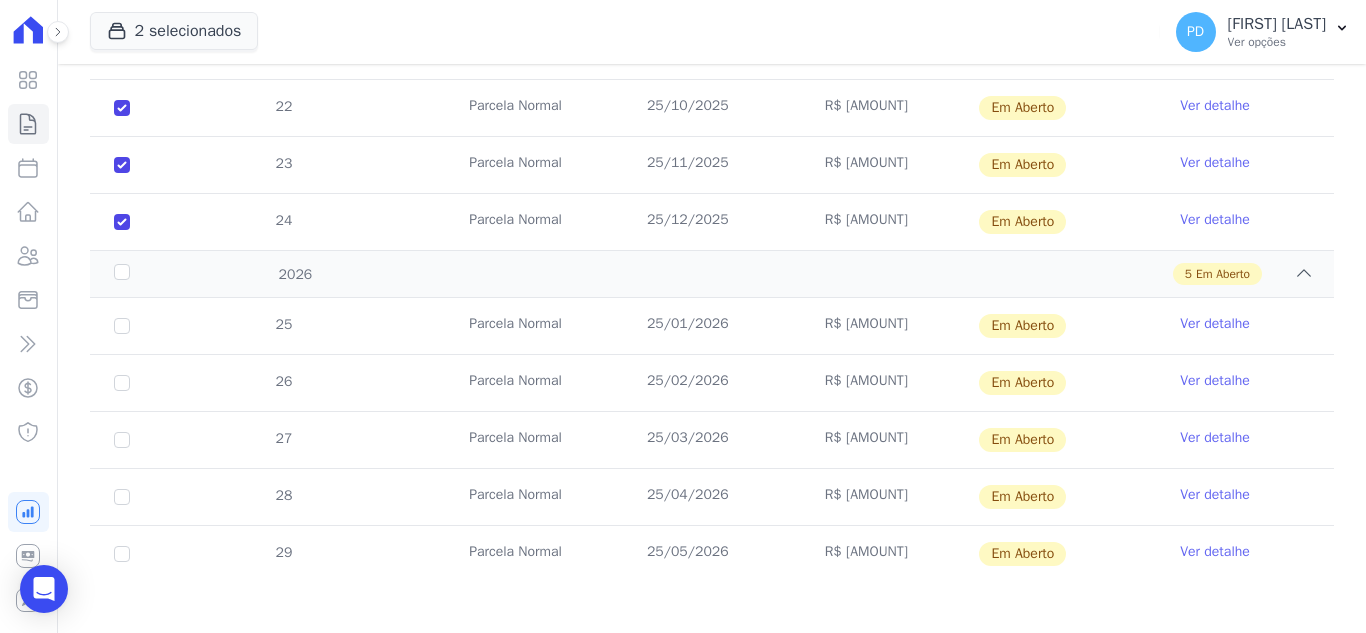 scroll, scrollTop: 958, scrollLeft: 0, axis: vertical 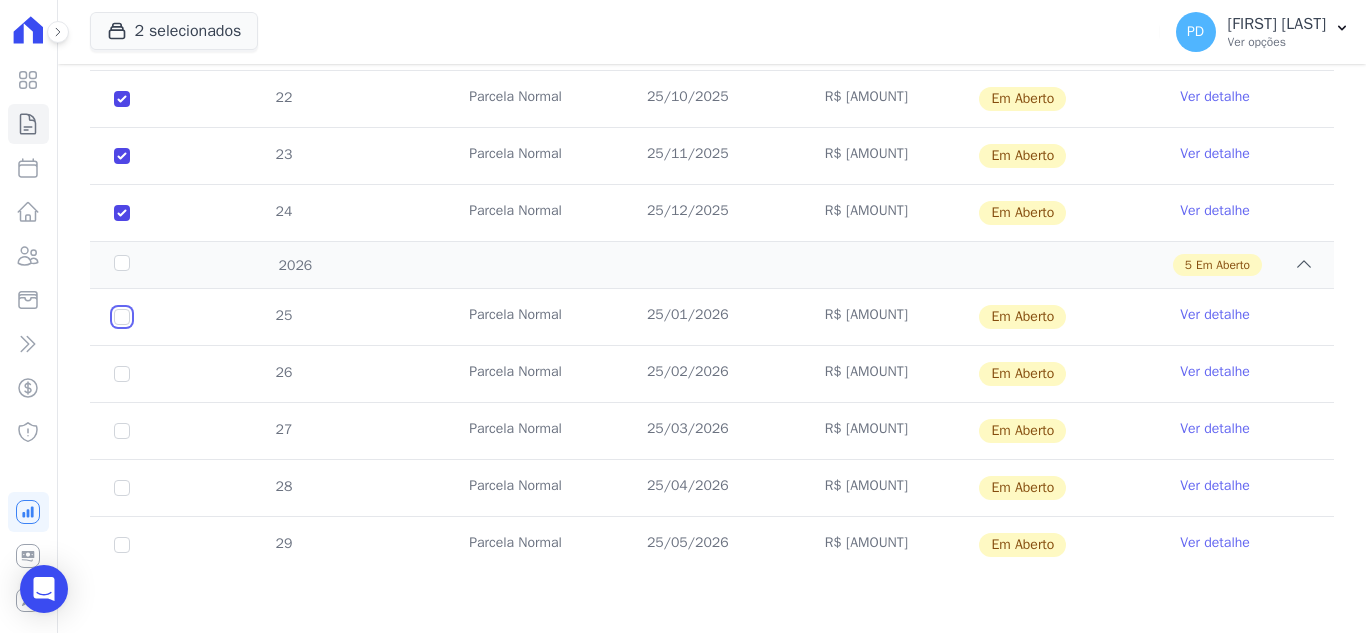 drag, startPoint x: 125, startPoint y: 312, endPoint x: 121, endPoint y: 328, distance: 16.492422 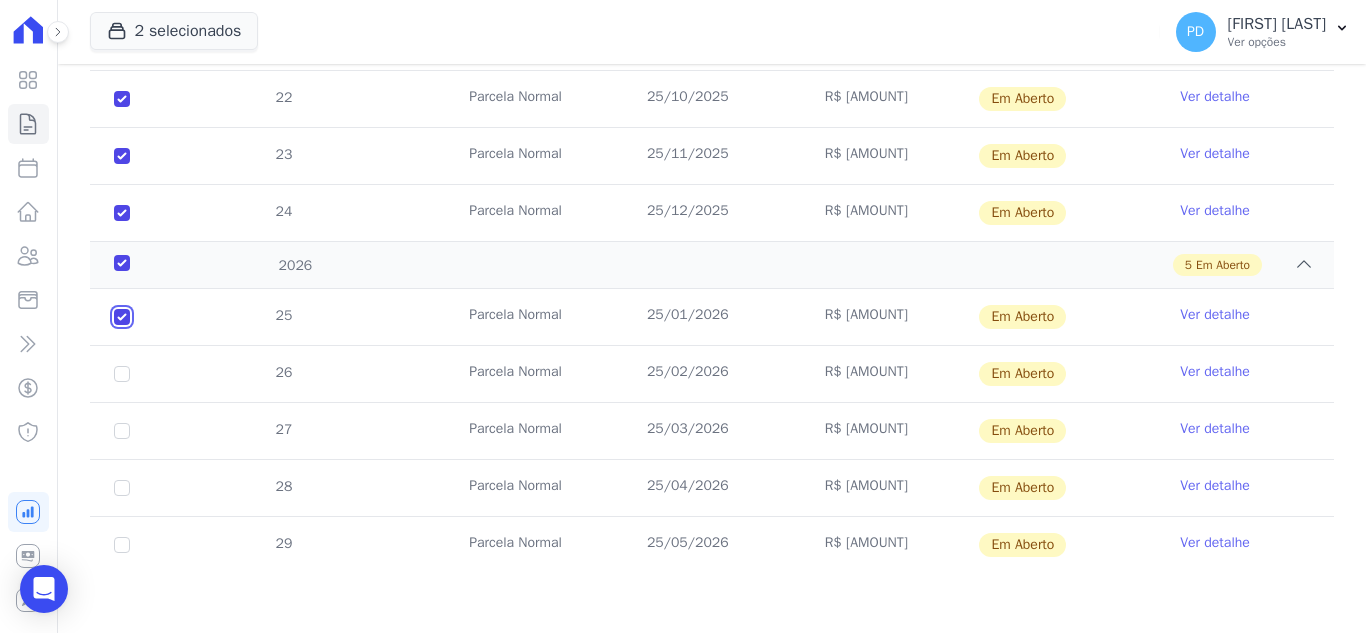 checkbox on "true" 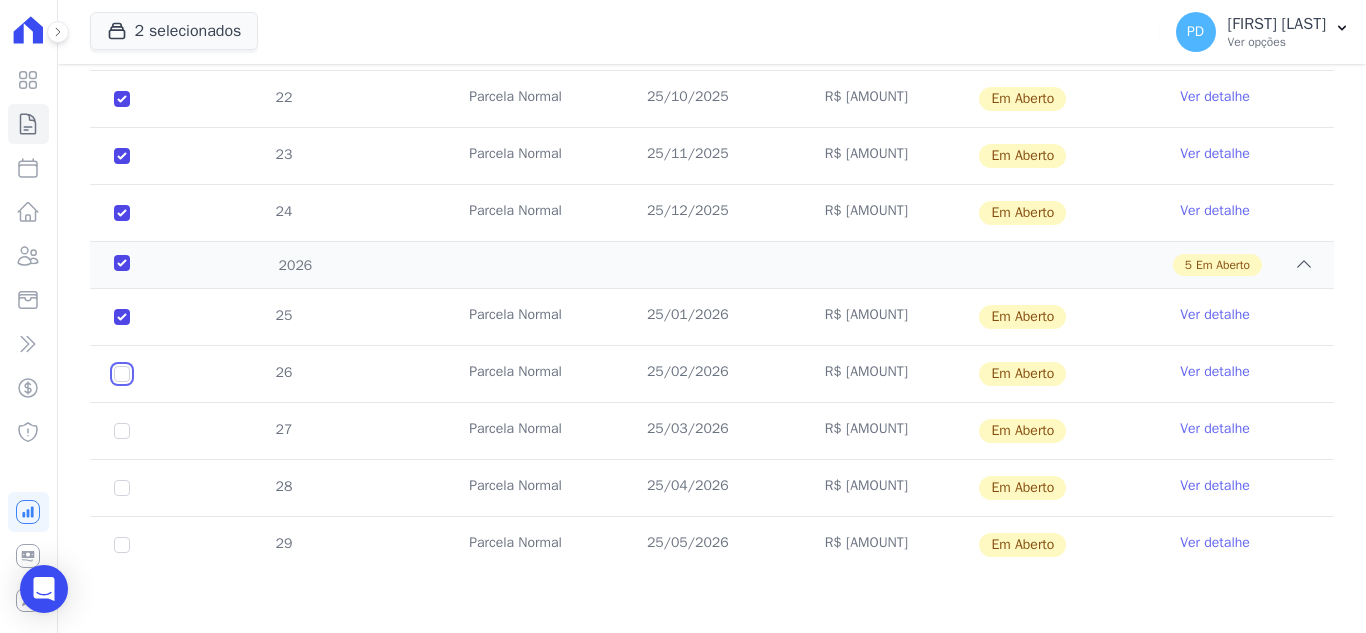 click at bounding box center [122, 317] 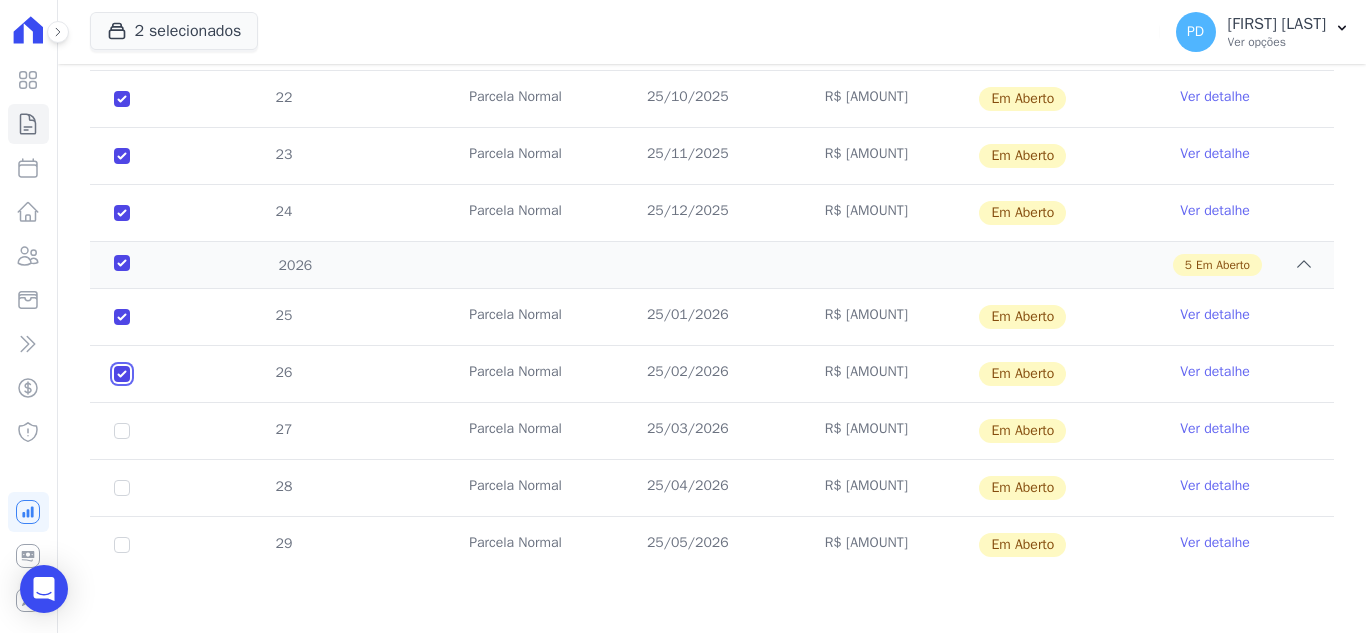 checkbox on "true" 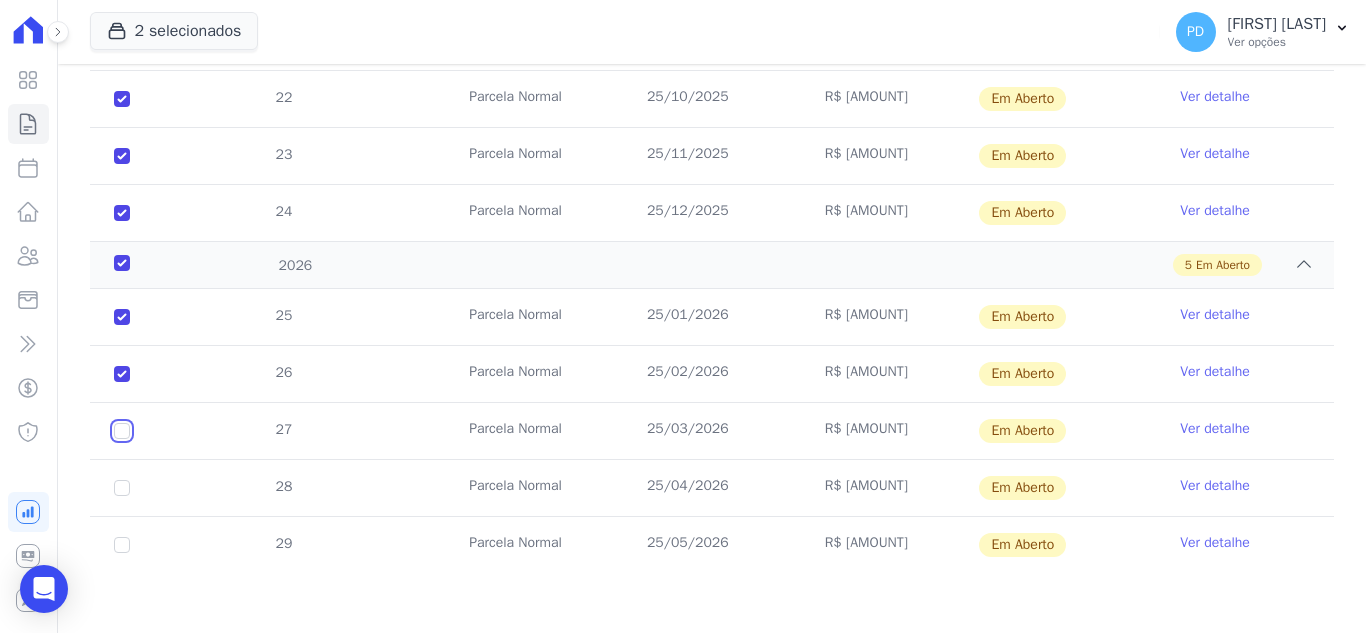 click at bounding box center (122, 317) 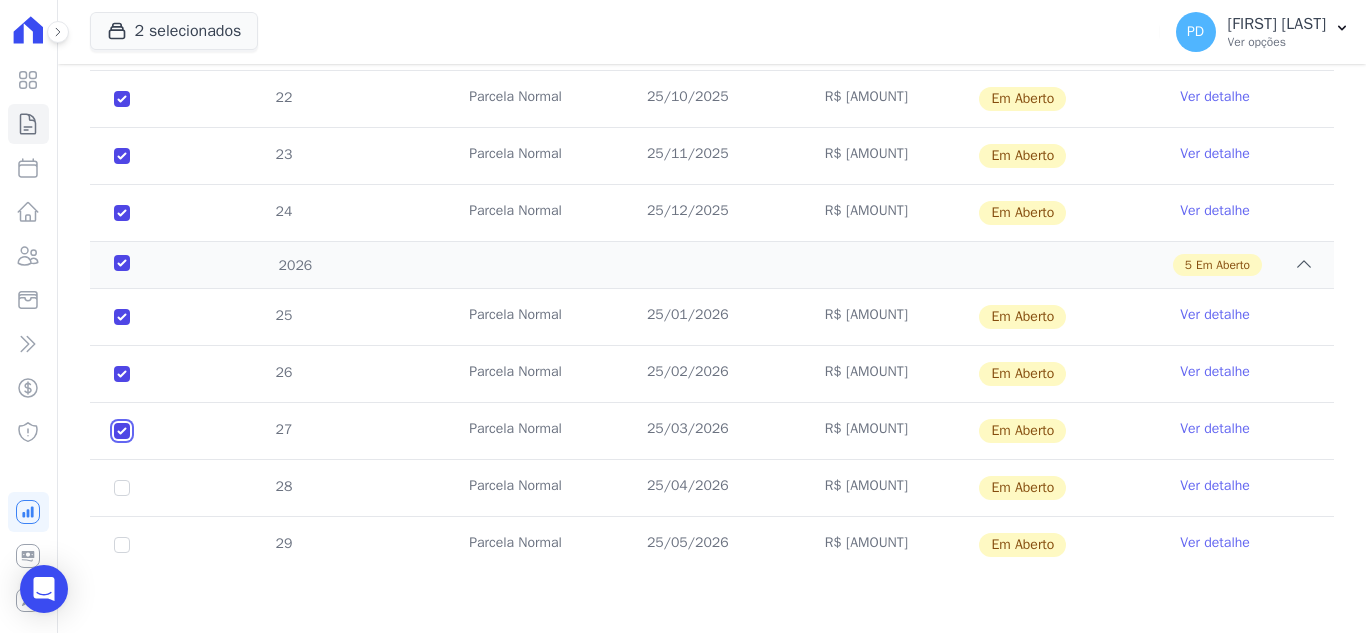 checkbox on "true" 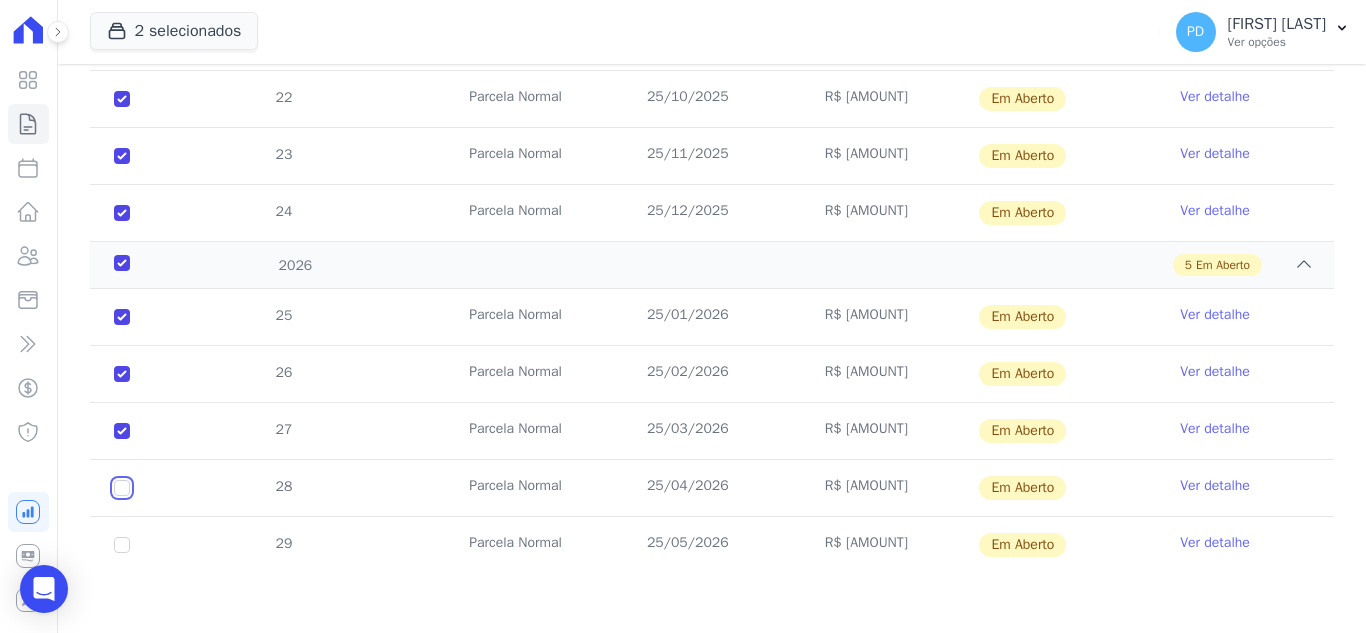 drag, startPoint x: 121, startPoint y: 488, endPoint x: 121, endPoint y: 523, distance: 35 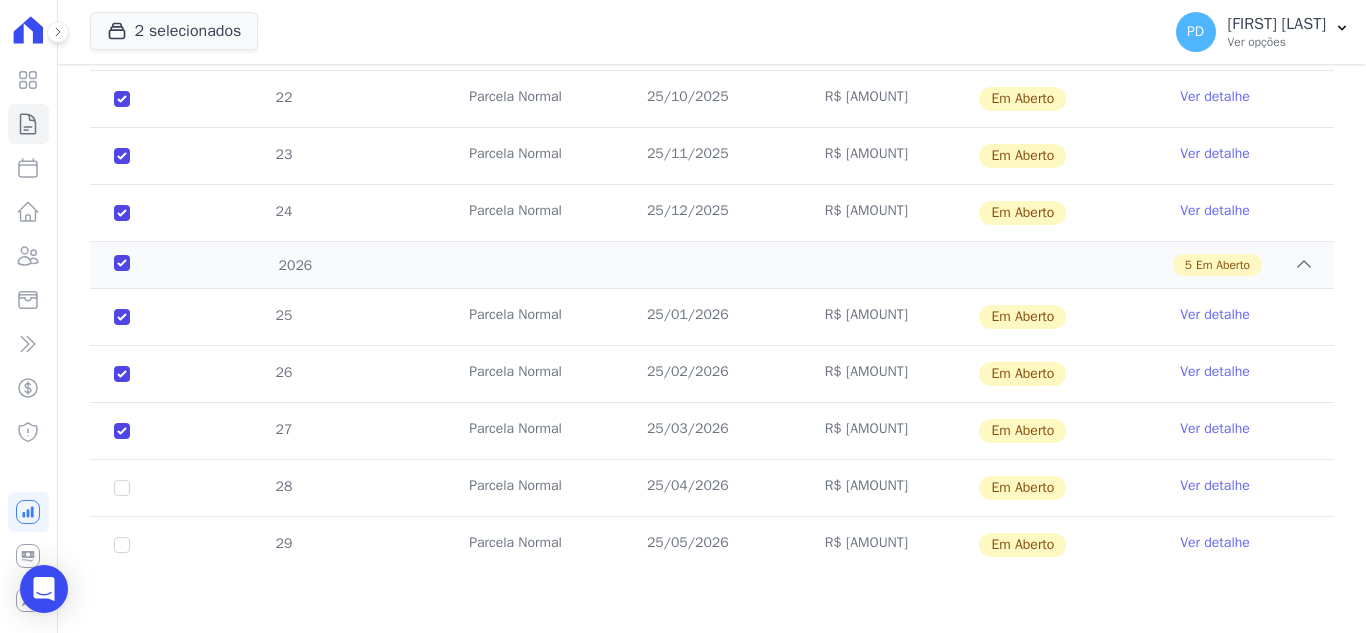 click on "29" at bounding box center [122, 545] 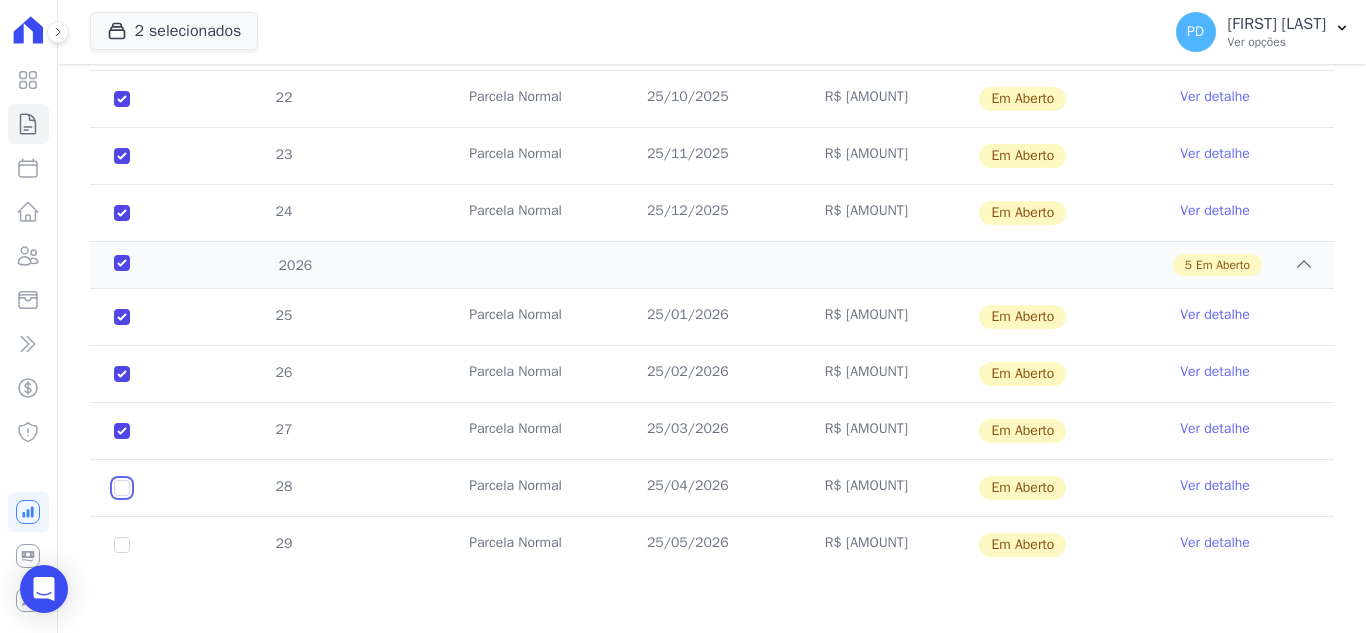 click at bounding box center (122, 317) 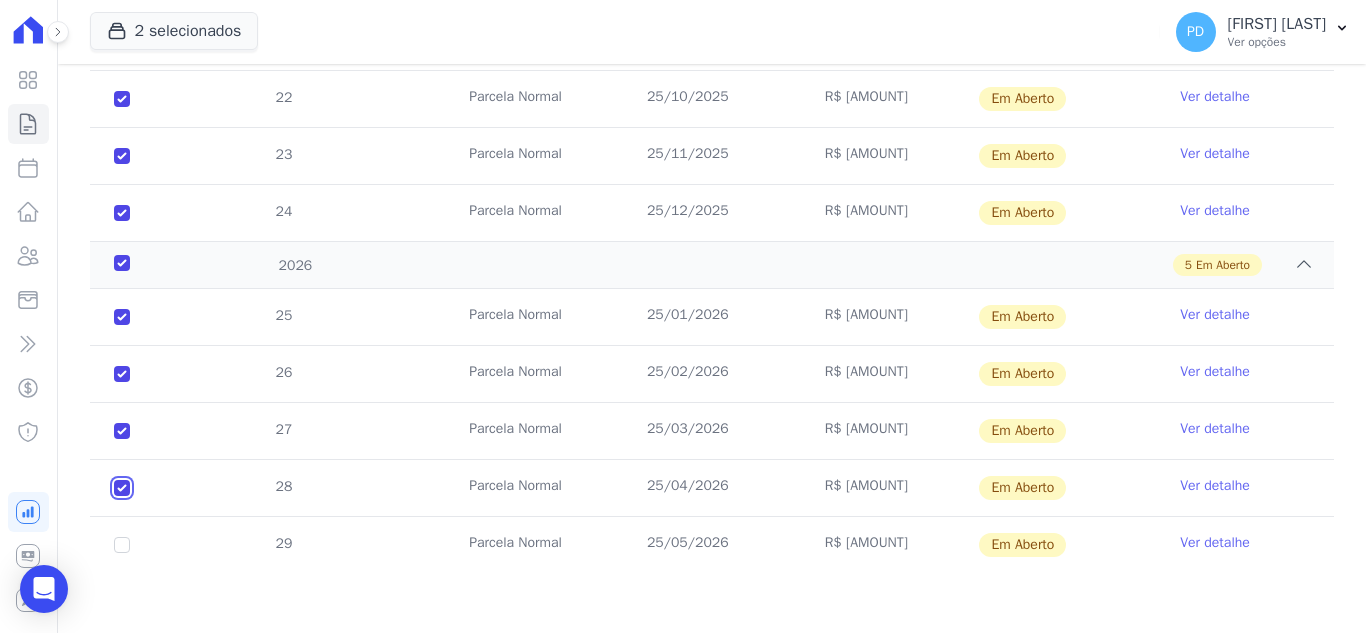checkbox on "true" 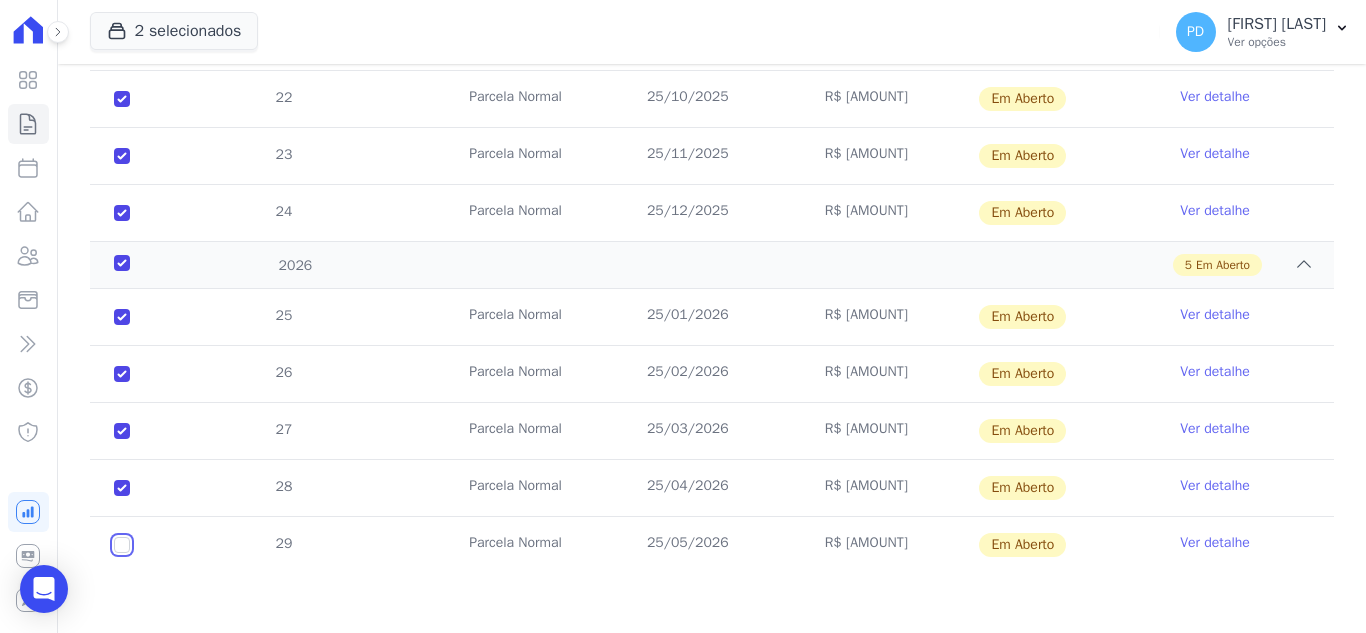 click at bounding box center (122, 317) 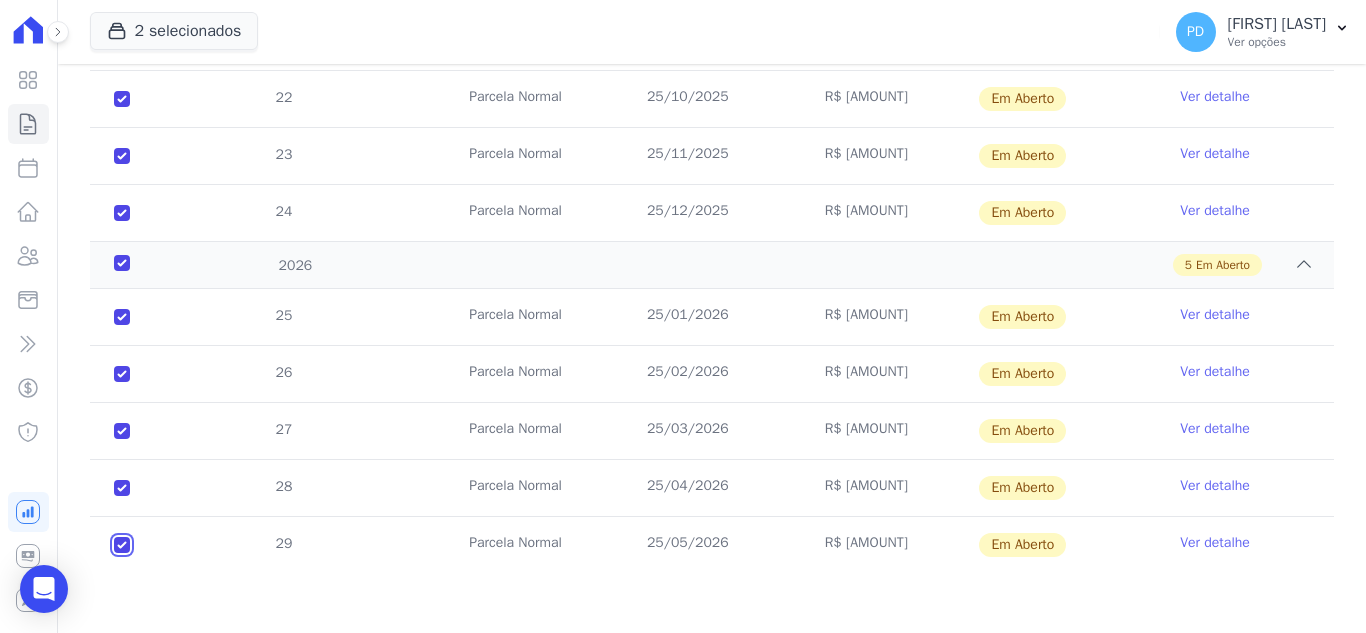 checkbox on "true" 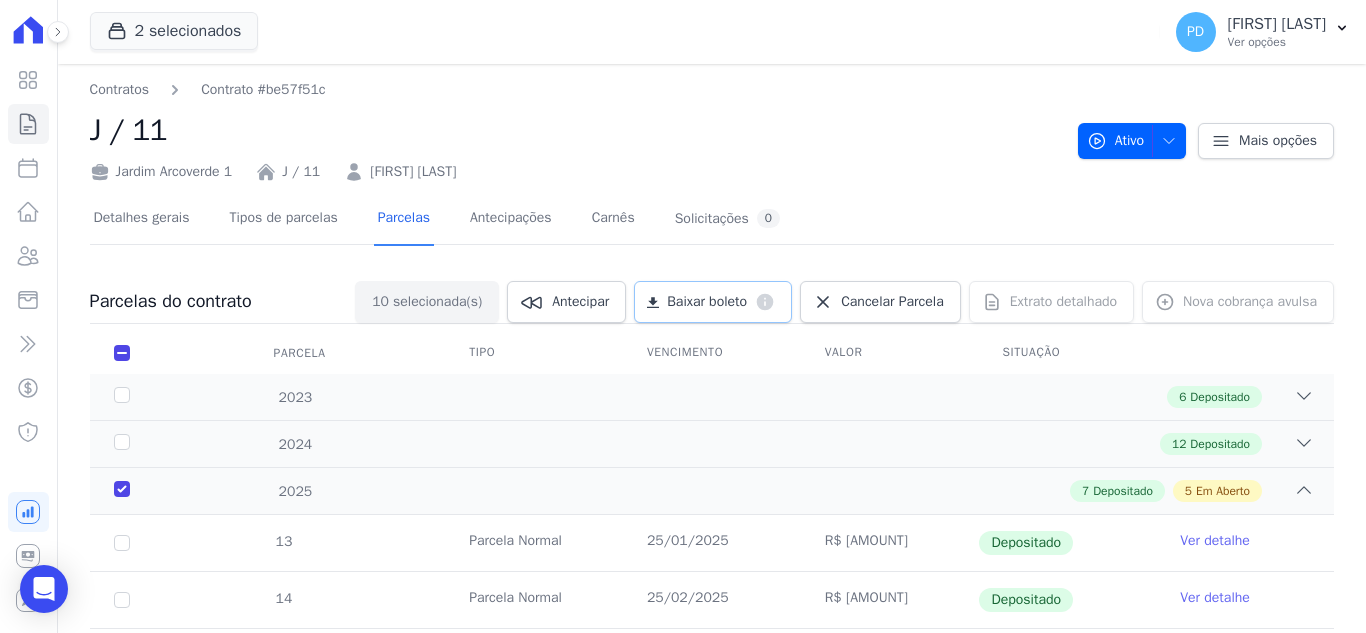 scroll, scrollTop: 0, scrollLeft: 0, axis: both 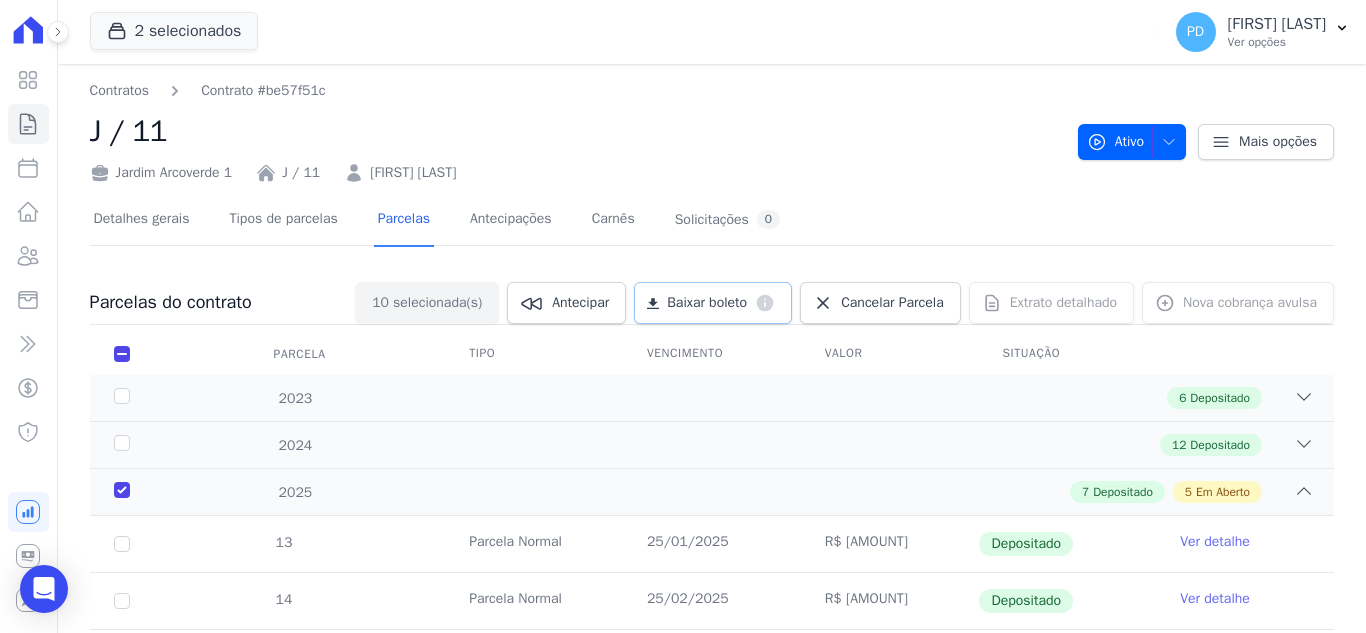 click on "Baixar boleto" at bounding box center (707, 303) 